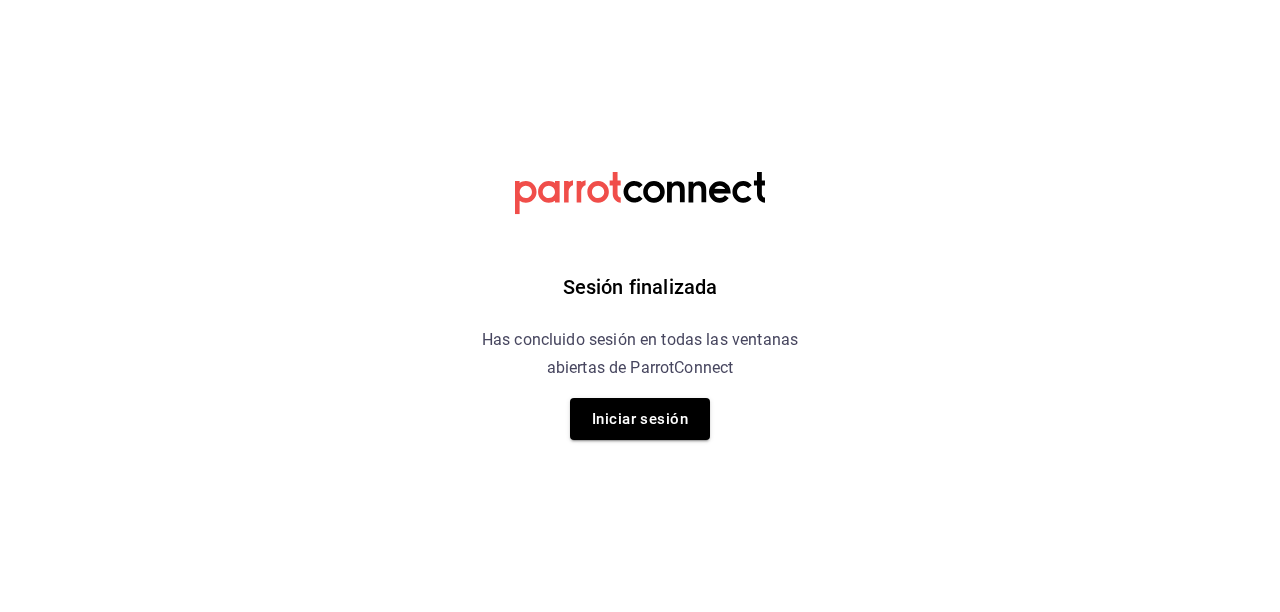 scroll, scrollTop: 0, scrollLeft: 0, axis: both 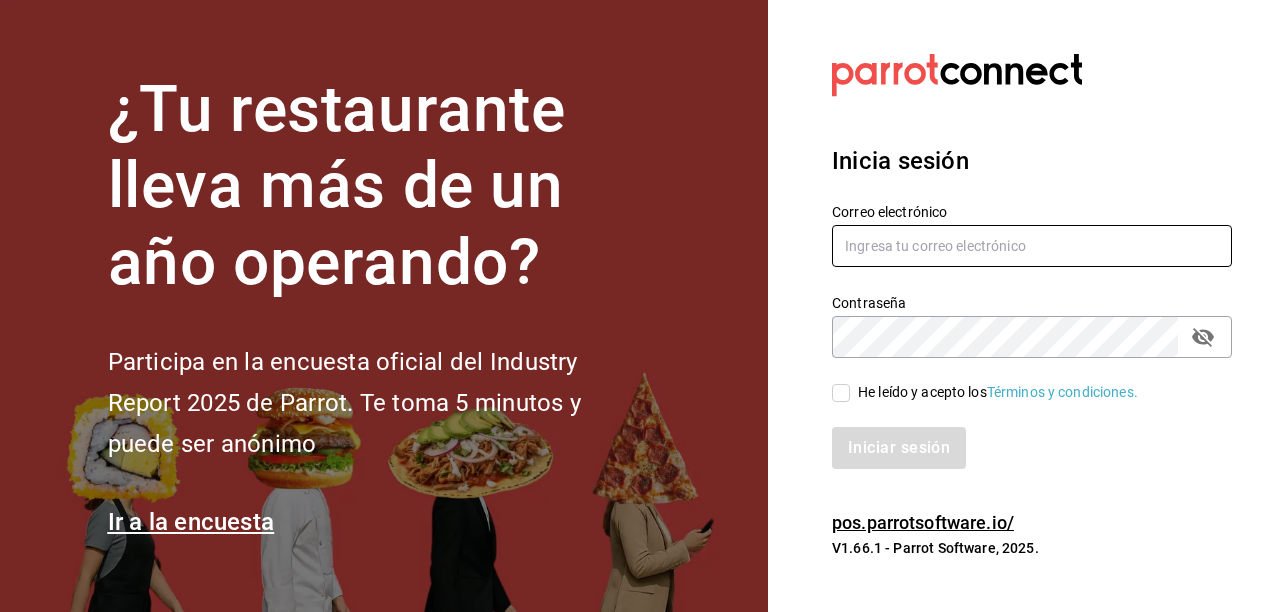 type on "hotaru@grupocosteno.com" 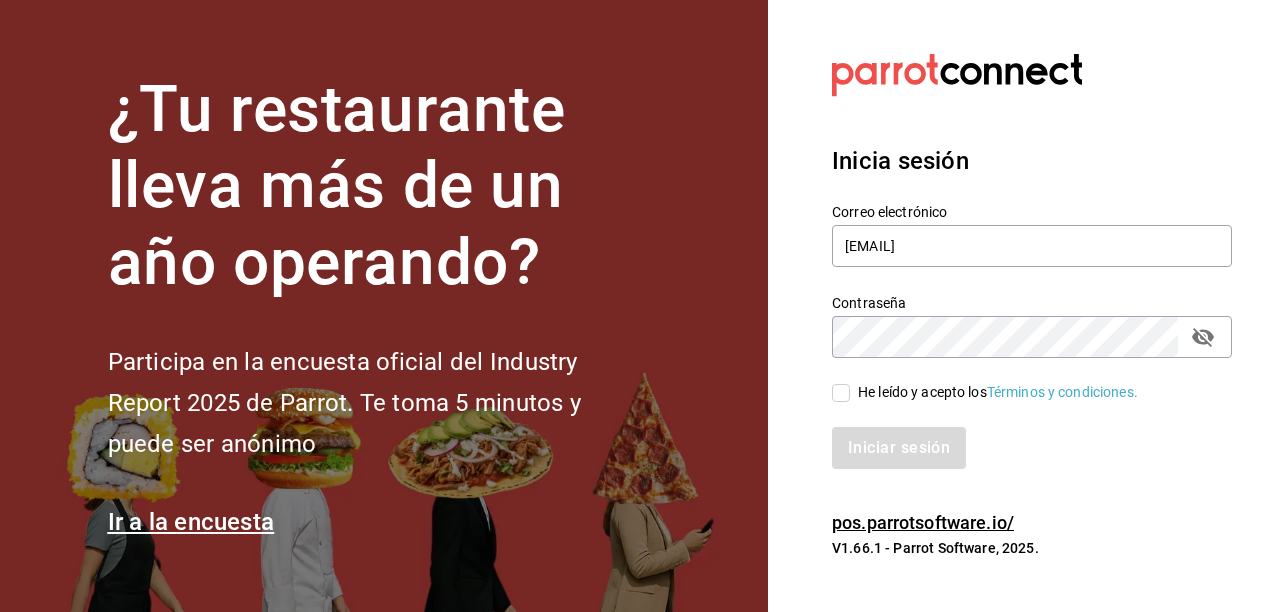 click on "He leído y acepto los  Términos y condiciones." at bounding box center (841, 393) 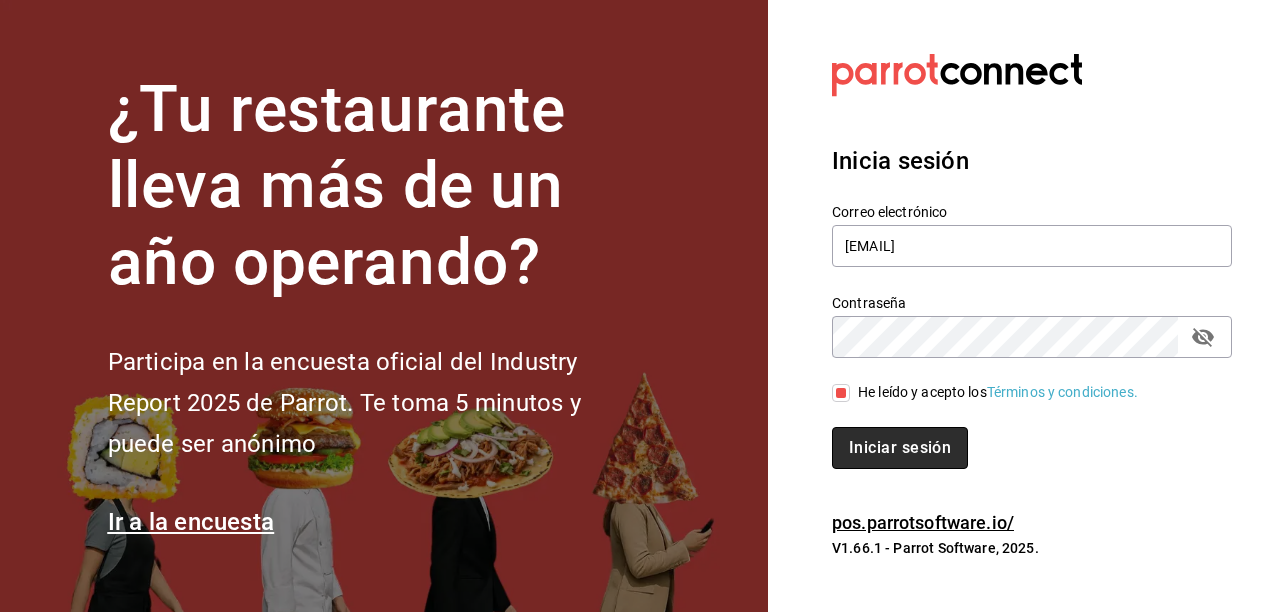 click on "Iniciar sesión" at bounding box center [900, 448] 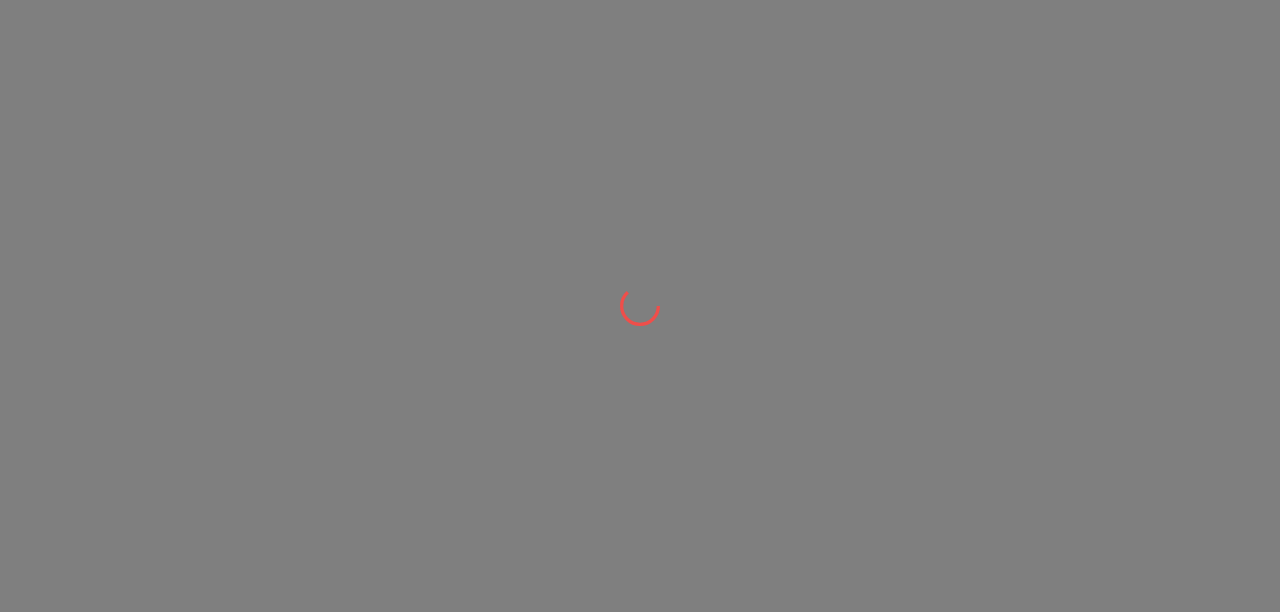 scroll, scrollTop: 0, scrollLeft: 0, axis: both 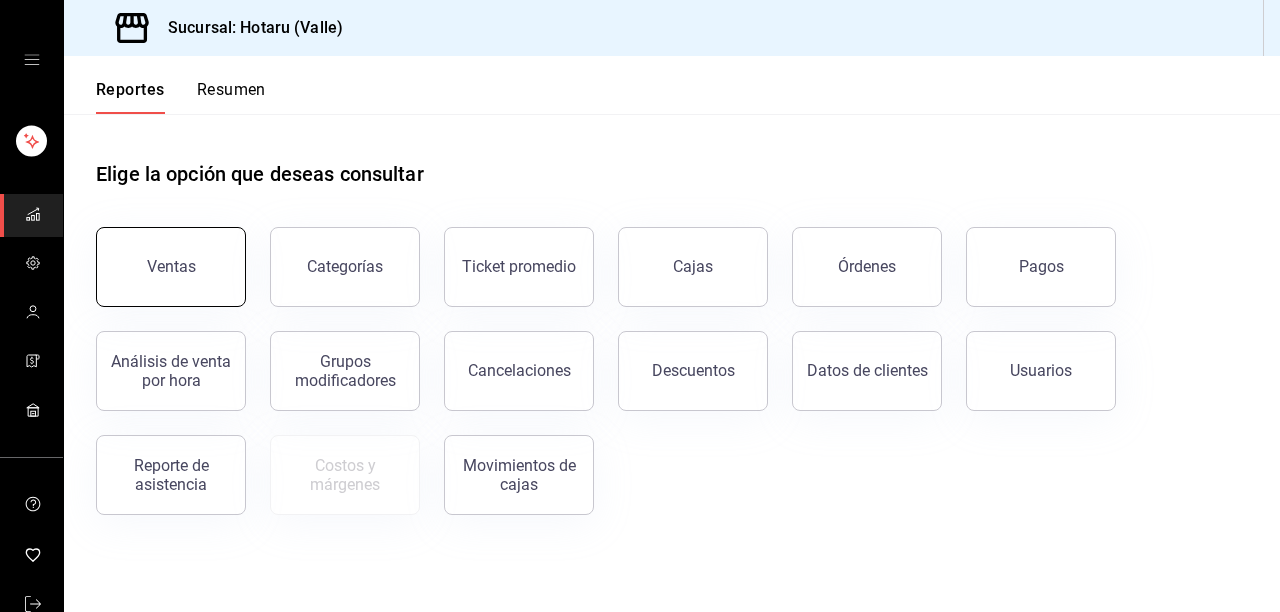 click on "Ventas" at bounding box center (171, 267) 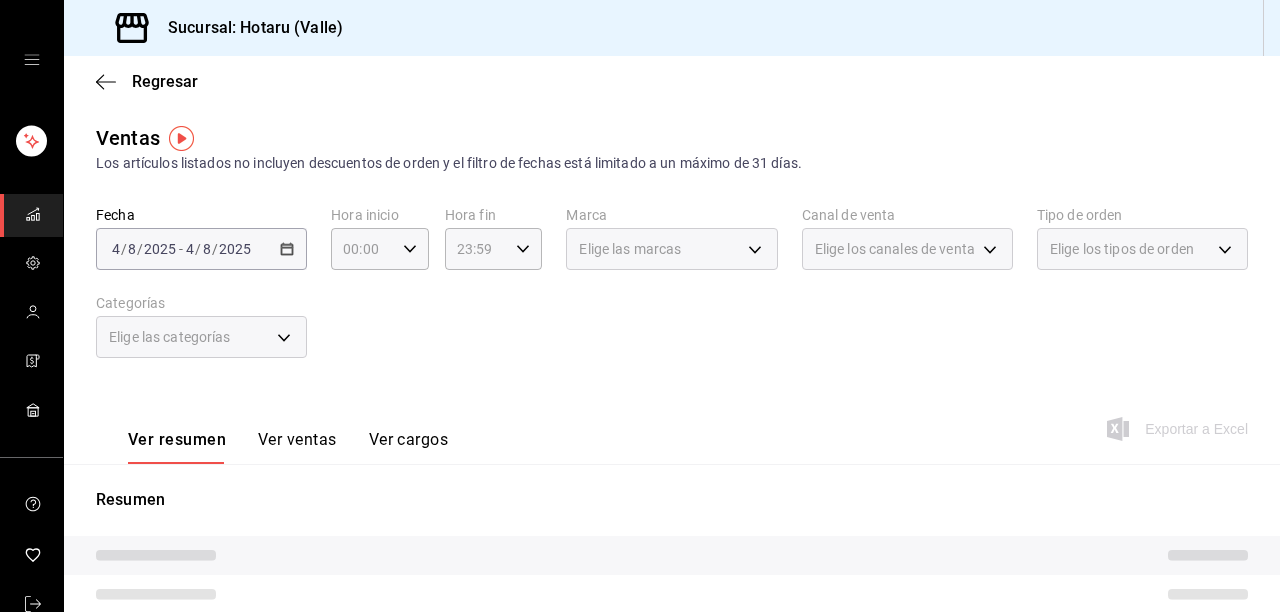 click on "Ver ventas" at bounding box center [297, 447] 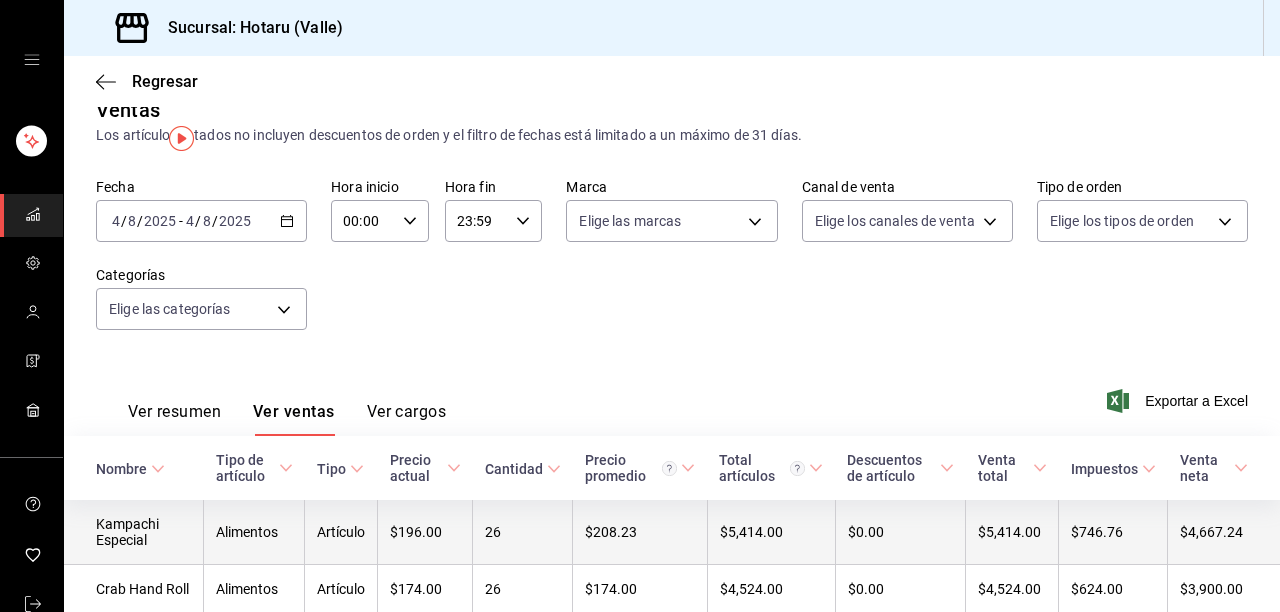 scroll, scrollTop: 0, scrollLeft: 0, axis: both 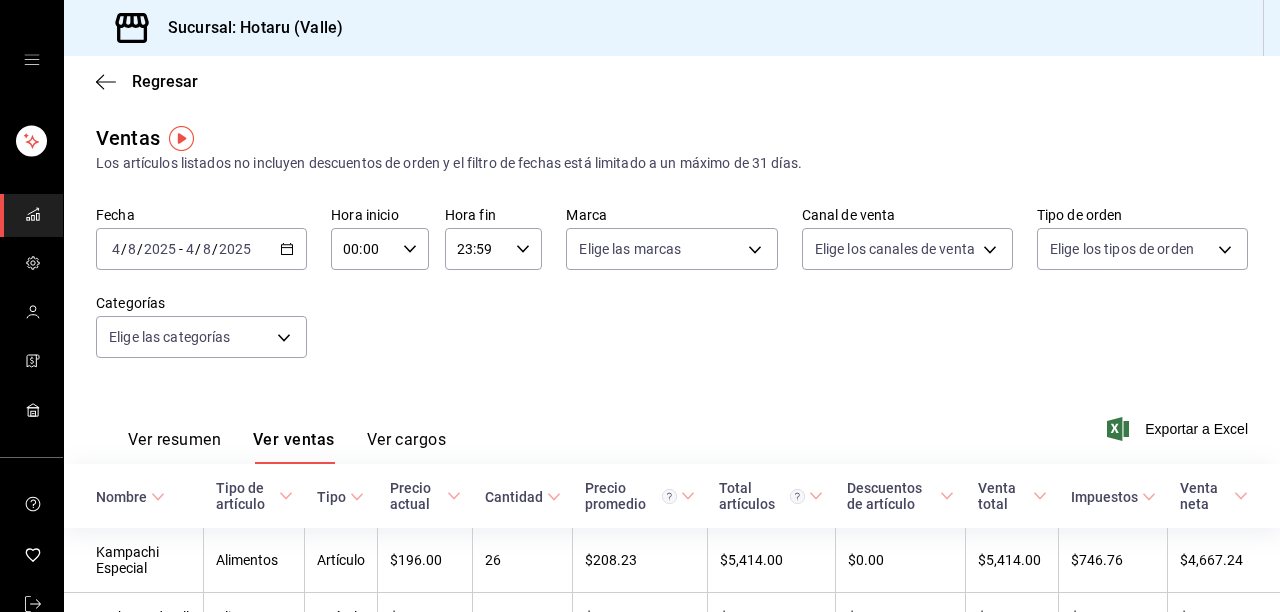 click on "Ver resumen Ver ventas Ver cargos" at bounding box center (271, 435) 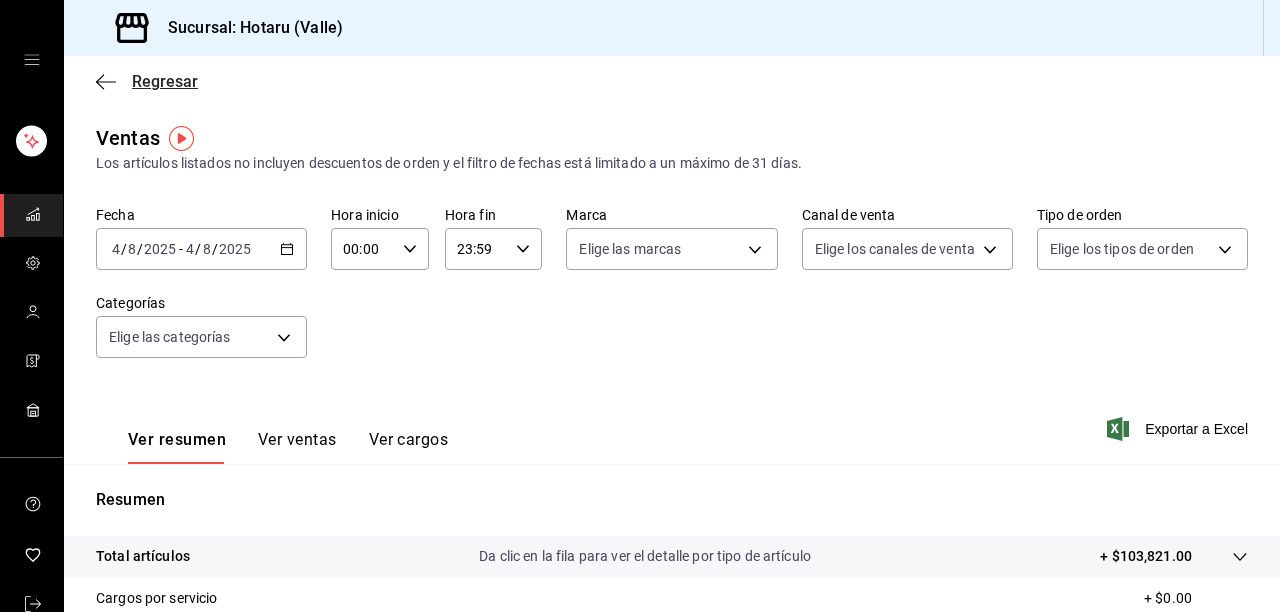 click 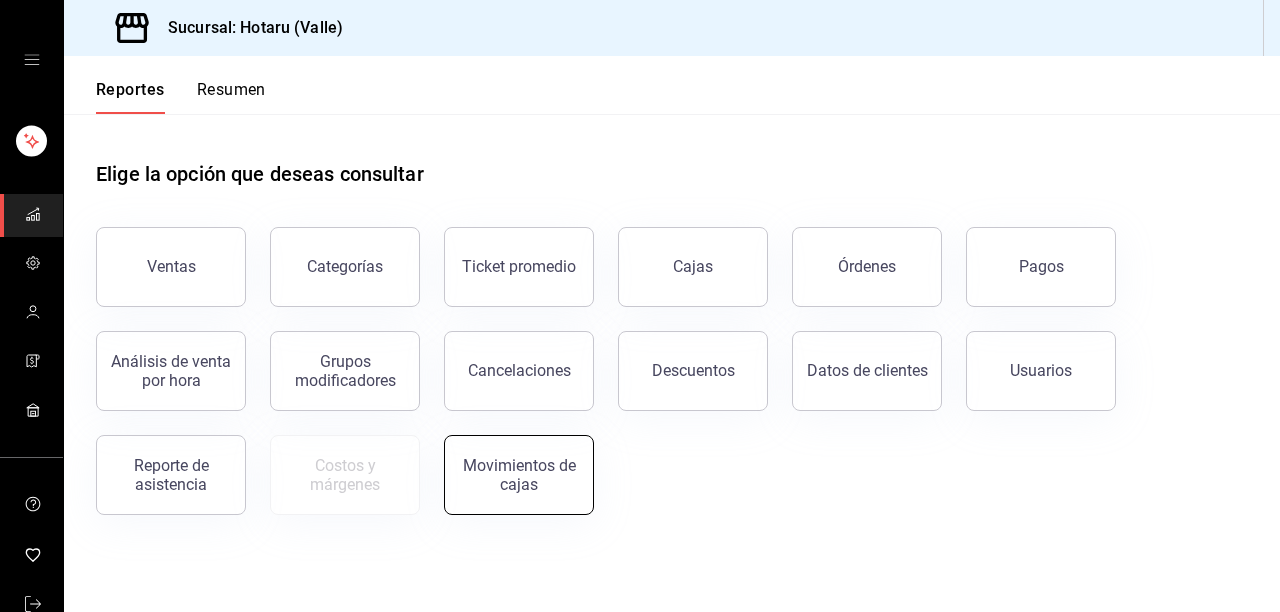 click on "Movimientos de cajas" at bounding box center [519, 475] 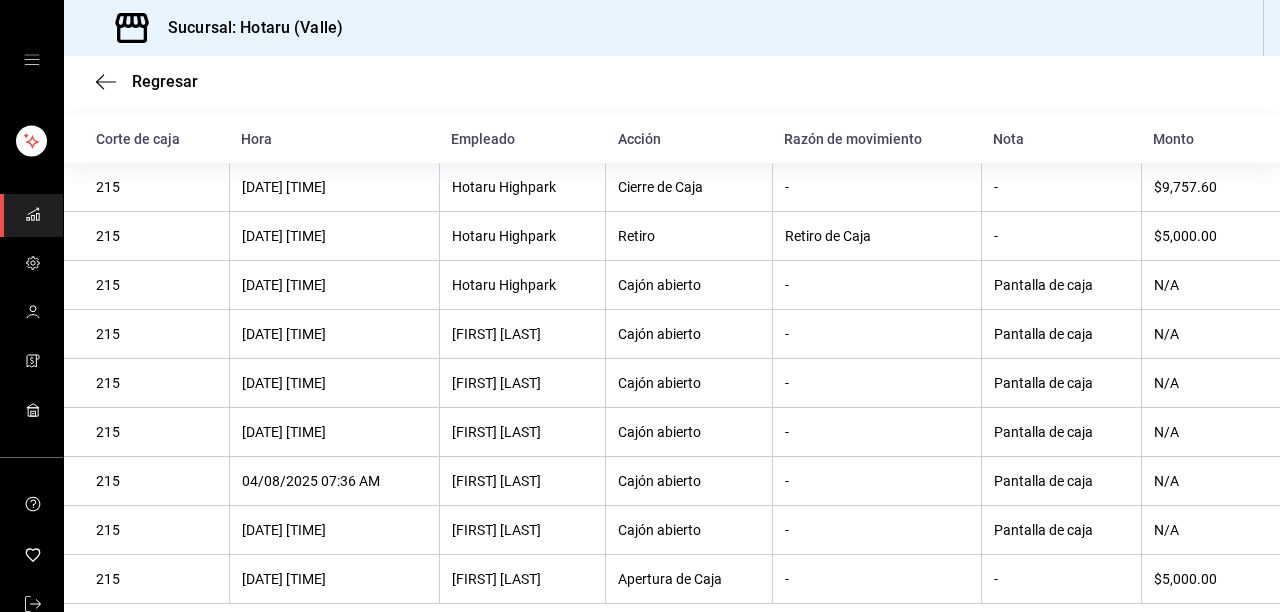 scroll, scrollTop: 0, scrollLeft: 0, axis: both 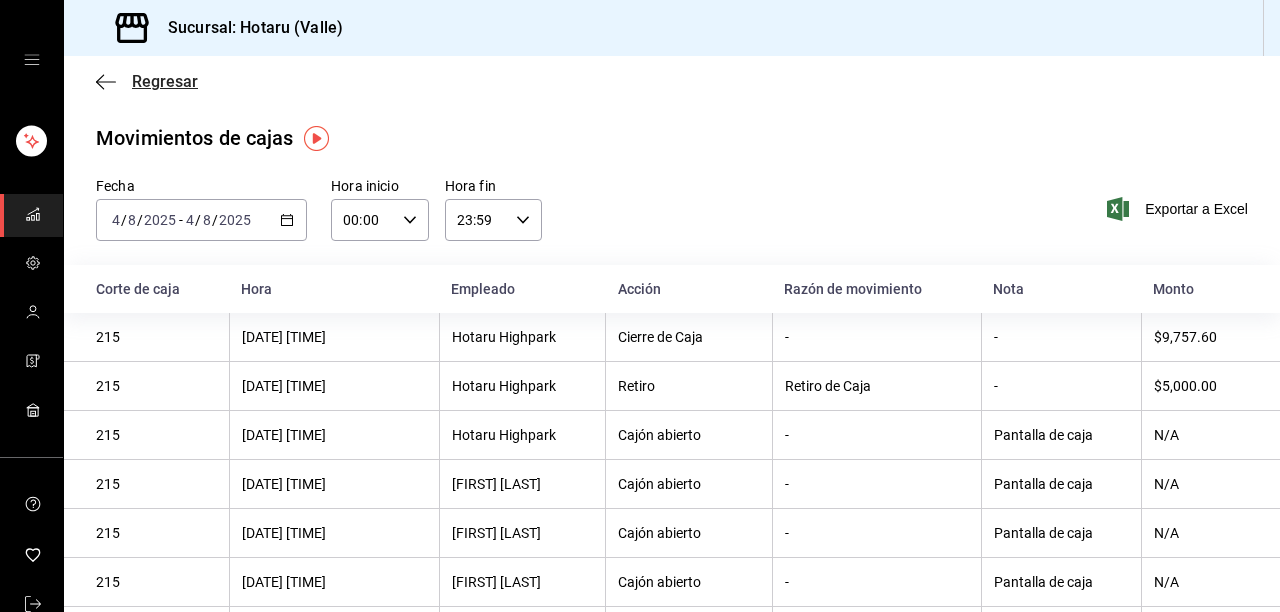 click 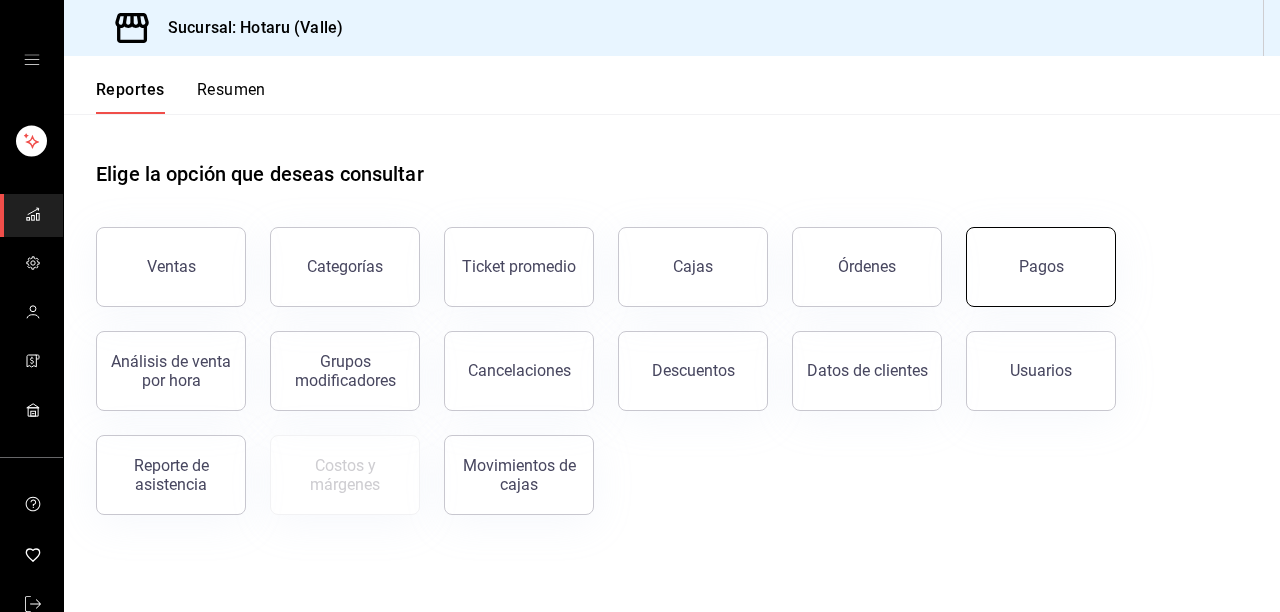 click on "Pagos" at bounding box center [1041, 267] 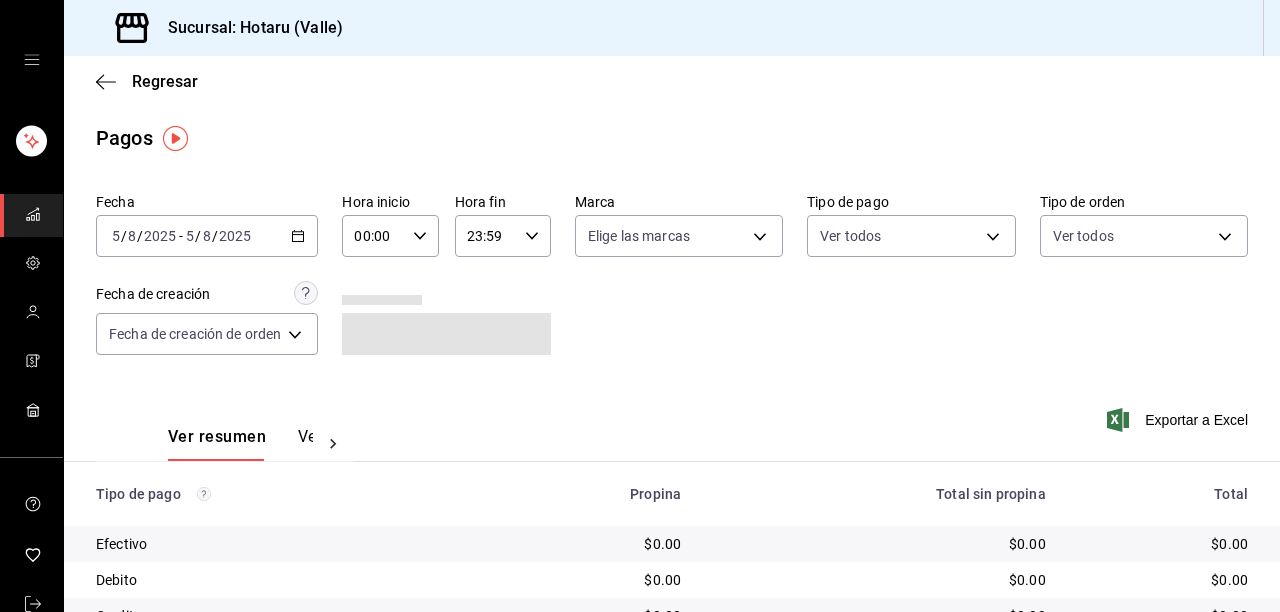 click on "Ver pagos" at bounding box center (335, 444) 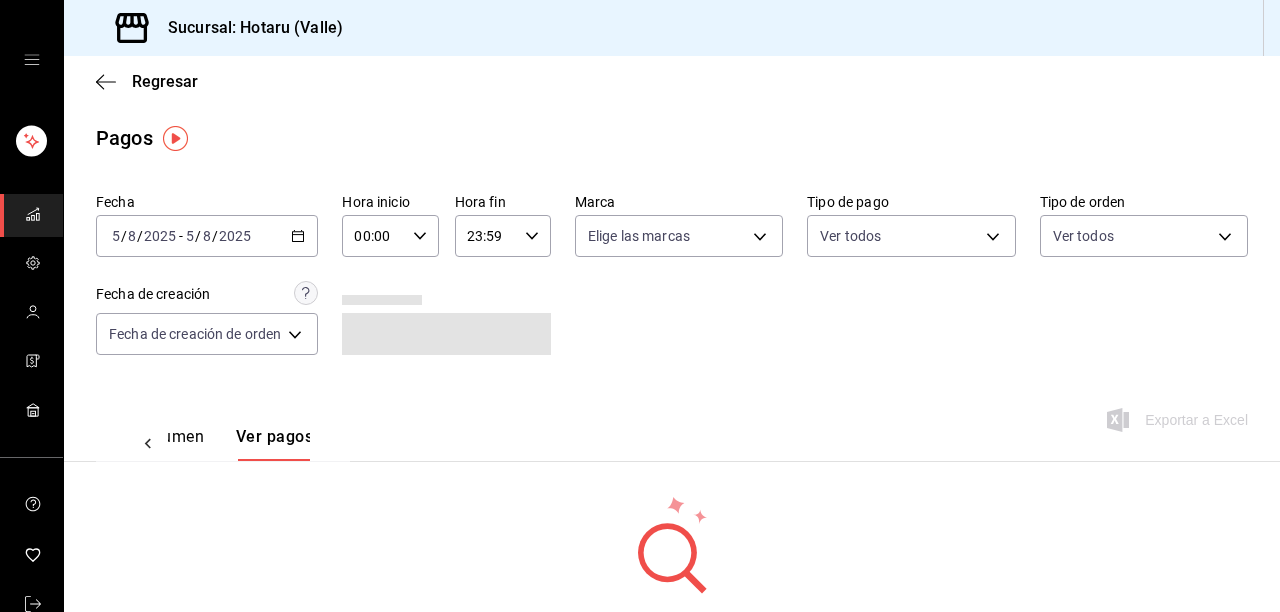 scroll, scrollTop: 0, scrollLeft: 59, axis: horizontal 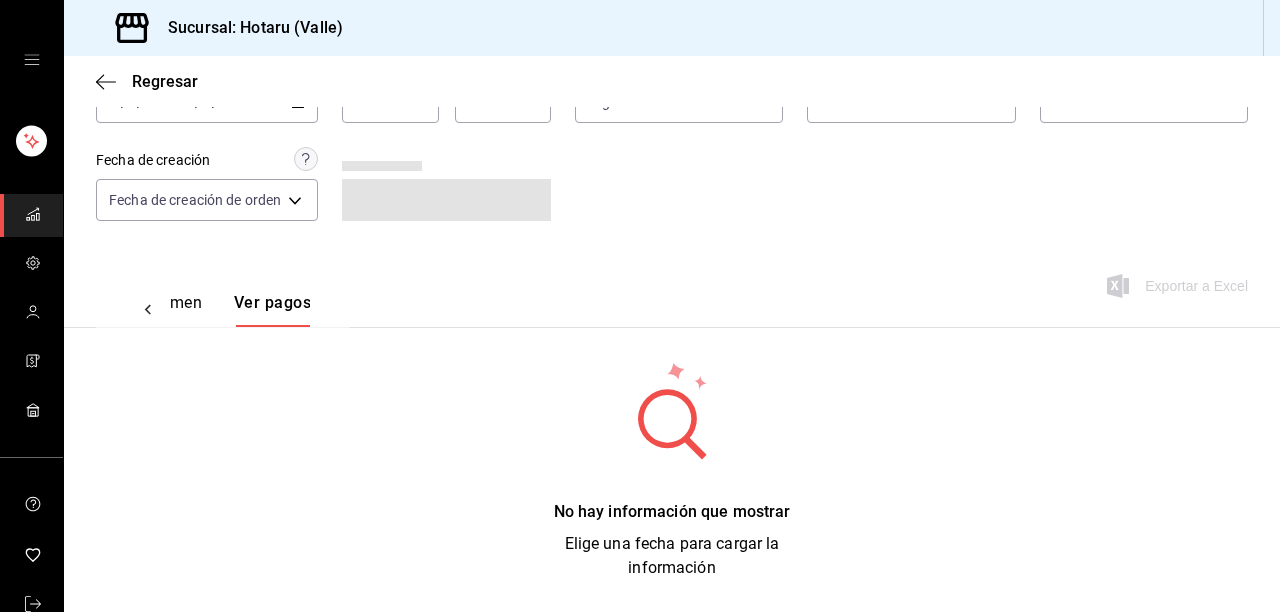 click on "Ver resumen" at bounding box center [155, 310] 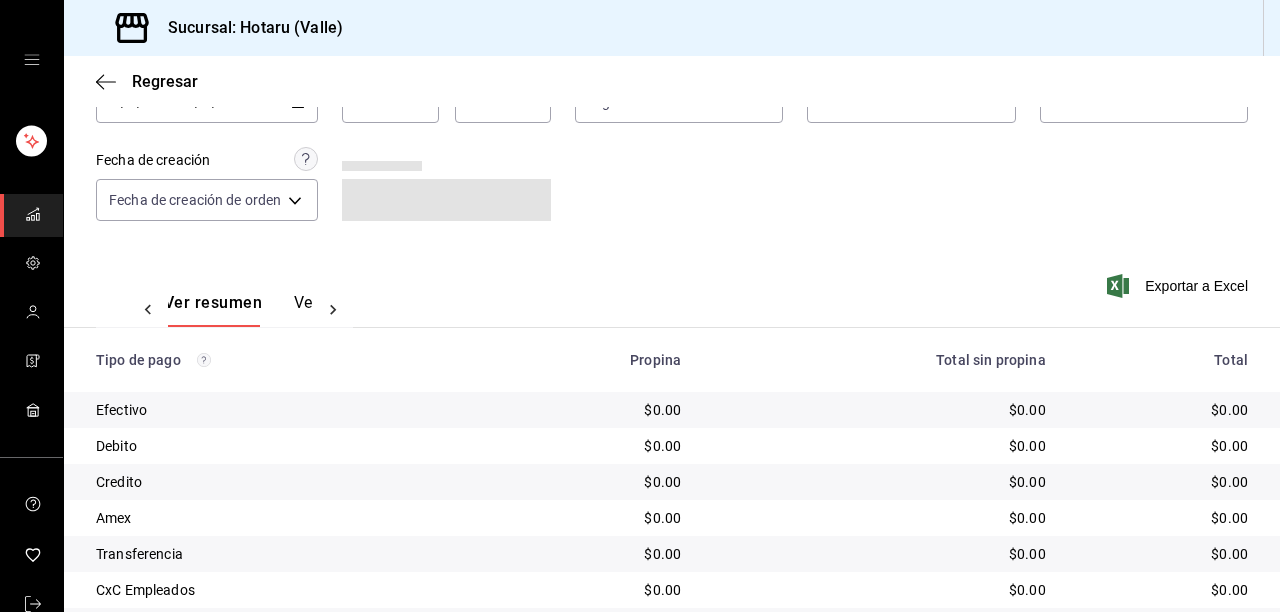 scroll, scrollTop: 0, scrollLeft: 0, axis: both 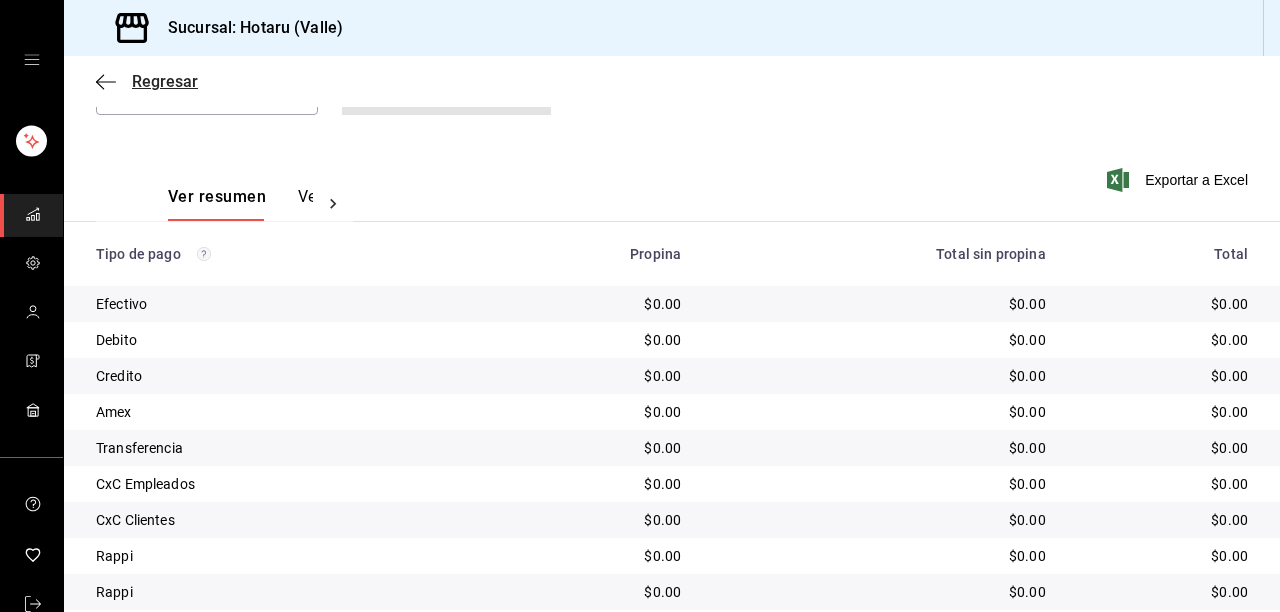 click 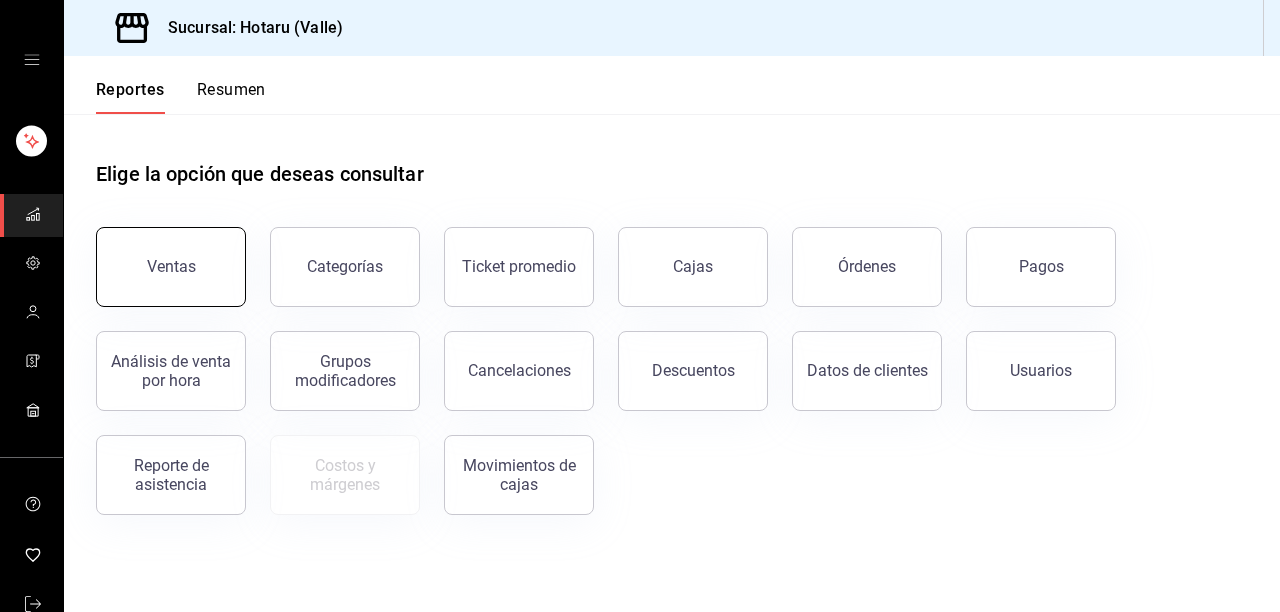 click on "Ventas" at bounding box center (171, 267) 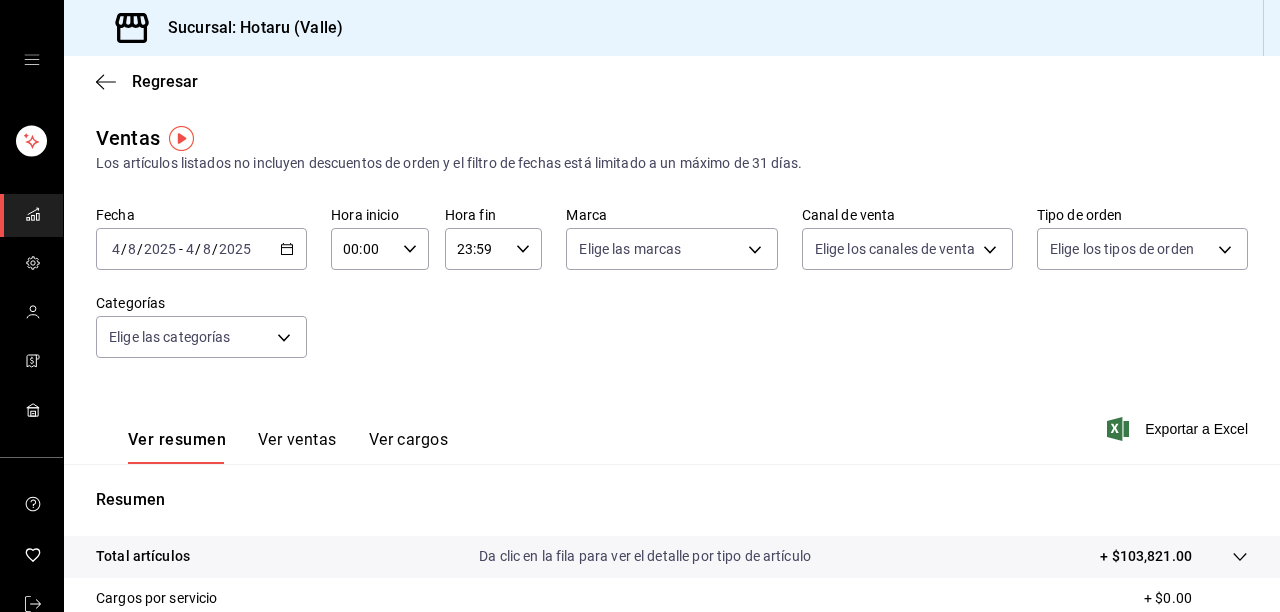 click on "Ver ventas" at bounding box center (297, 447) 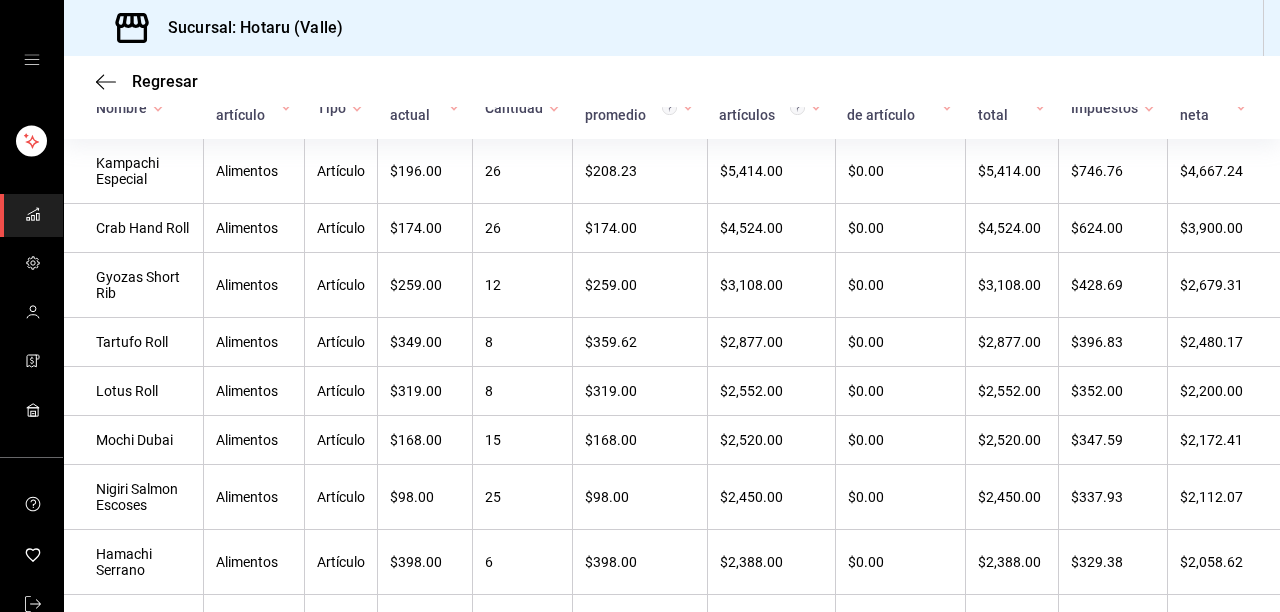 scroll, scrollTop: 0, scrollLeft: 0, axis: both 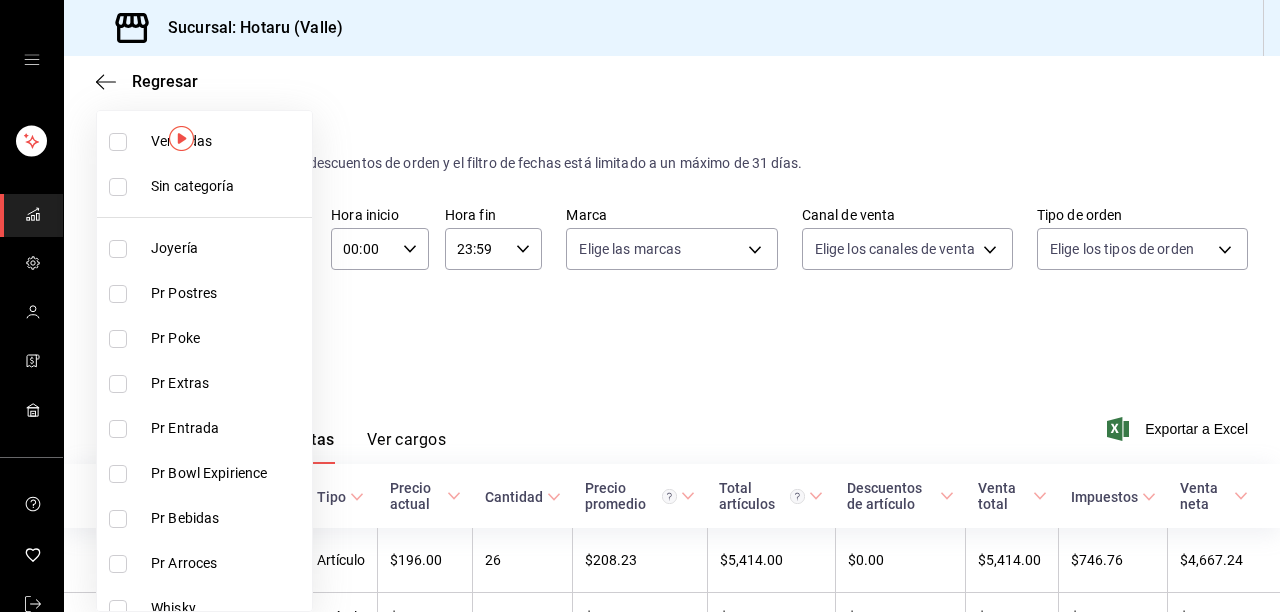 click on "Sucursal: Hotaru (Valle) Regresar Ventas Los artículos listados no incluyen descuentos de orden y el filtro de fechas está limitado a un máximo de 31 días. Fecha [DATE] [DATE] - [DATE] [DATE] Hora inicio 00:00 Hora inicio Hora fin 23:59 Hora fin Marca Elige las marcas Canal de venta Elige los canales de venta Tipo de orden Elige los tipos de orden Categorías Elige las categorías Ver resumen Ver ventas Ver cargos Exportar a Excel Nombre Tipo de artículo Tipo Precio actual Cantidad Precio promedio   Total artículos   Descuentos de artículo Venta total Impuestos Venta neta Kampachi  Especial Alimentos Artículo $[PRICE] [NUMBER] $[PRICE] $[PRICE] $[PRICE] $[PRICE] $[PRICE] $[PRICE] Crab Hand Roll Alimentos Artículo $[PRICE] [NUMBER] $[PRICE] $[PRICE] $[PRICE] $[PRICE] $[PRICE] $[PRICE] Gyozas Short Rib Alimentos Artículo $[PRICE] [NUMBER] $[PRICE] $[PRICE] $[PRICE] $[PRICE] $[PRICE] $[PRICE] Tartufo Roll Alimentos Artículo $[PRICE] [NUMBER] $[PRICE] $[PRICE] $[PRICE] $[PRICE] $[PRICE] $[PRICE] Lotus Roll Alimentos [NUMBER]" at bounding box center (640, 306) 